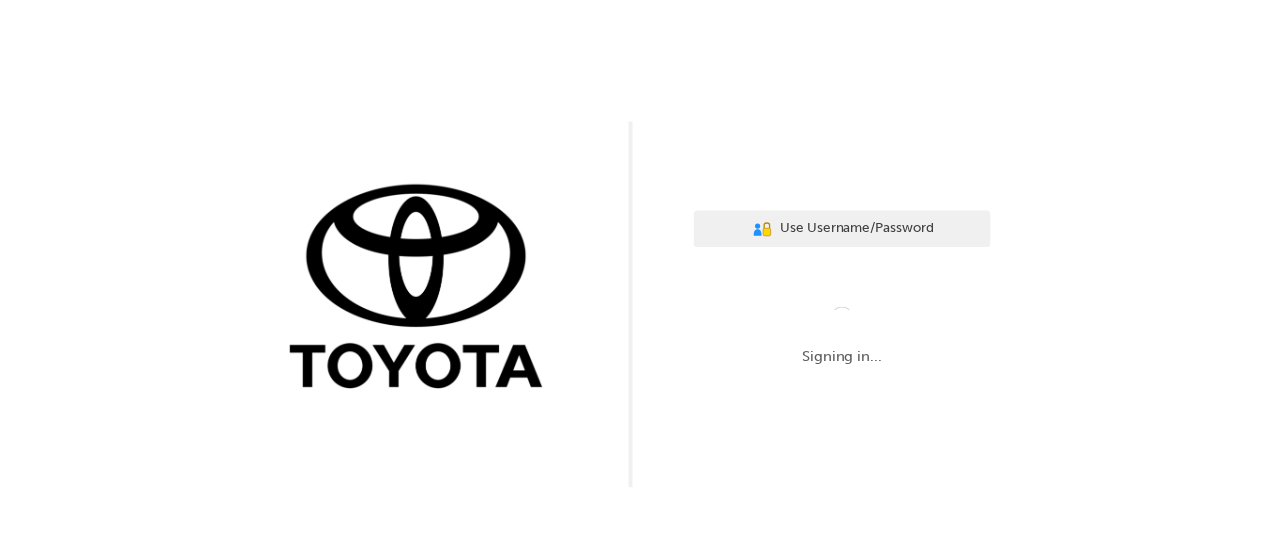 scroll, scrollTop: 0, scrollLeft: 0, axis: both 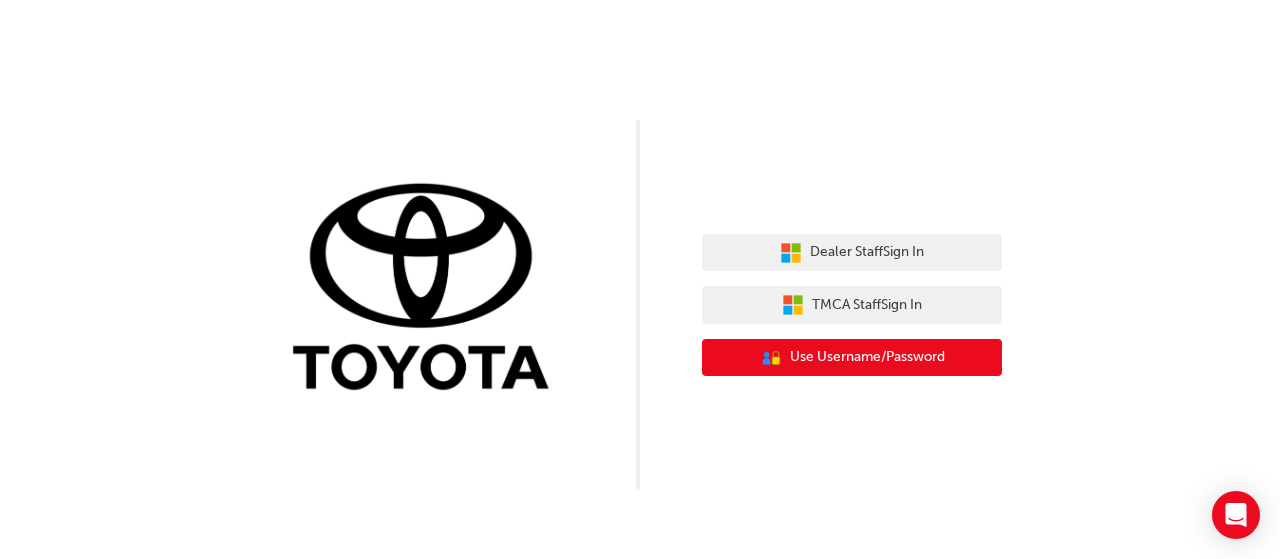 click on "Use Username/Password" at bounding box center (867, 357) 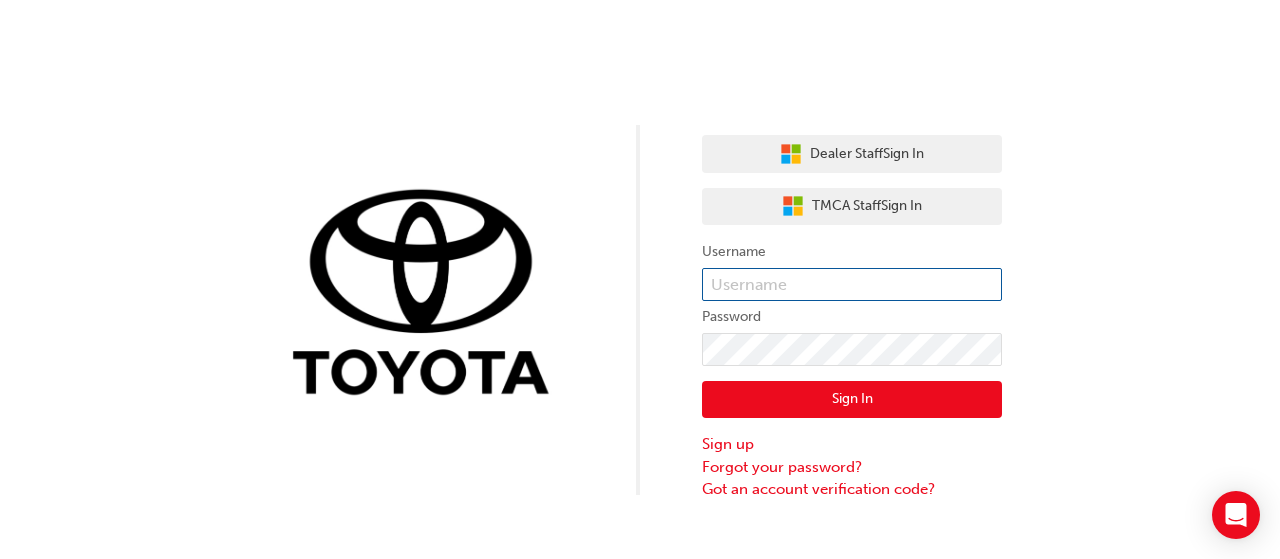drag, startPoint x: 788, startPoint y: 270, endPoint x: 795, endPoint y: 252, distance: 19.313208 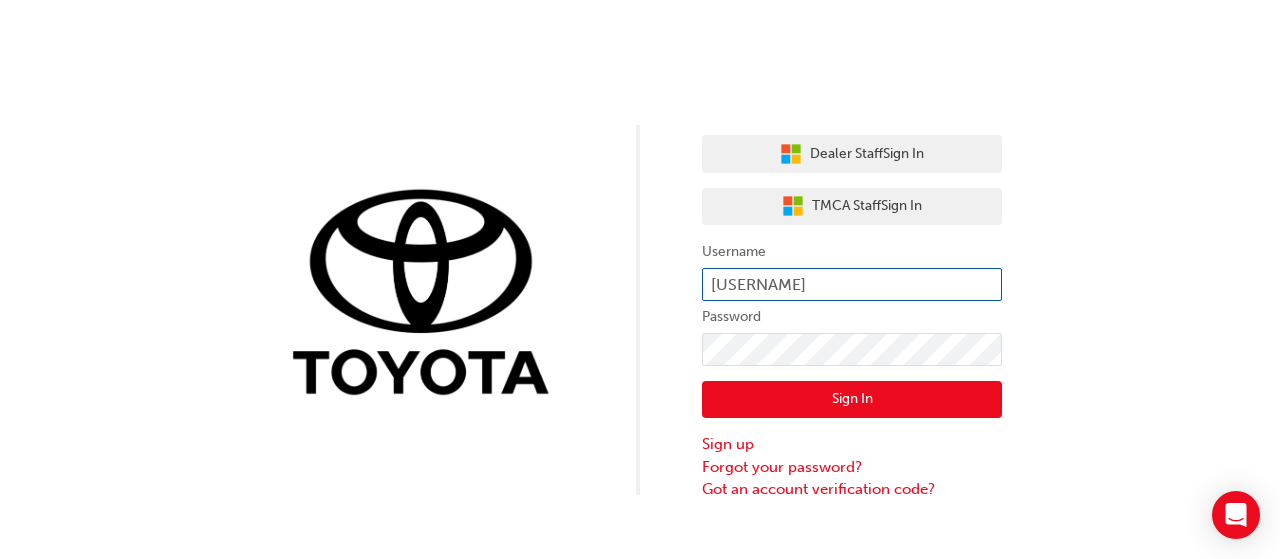 type on "oliver.watson" 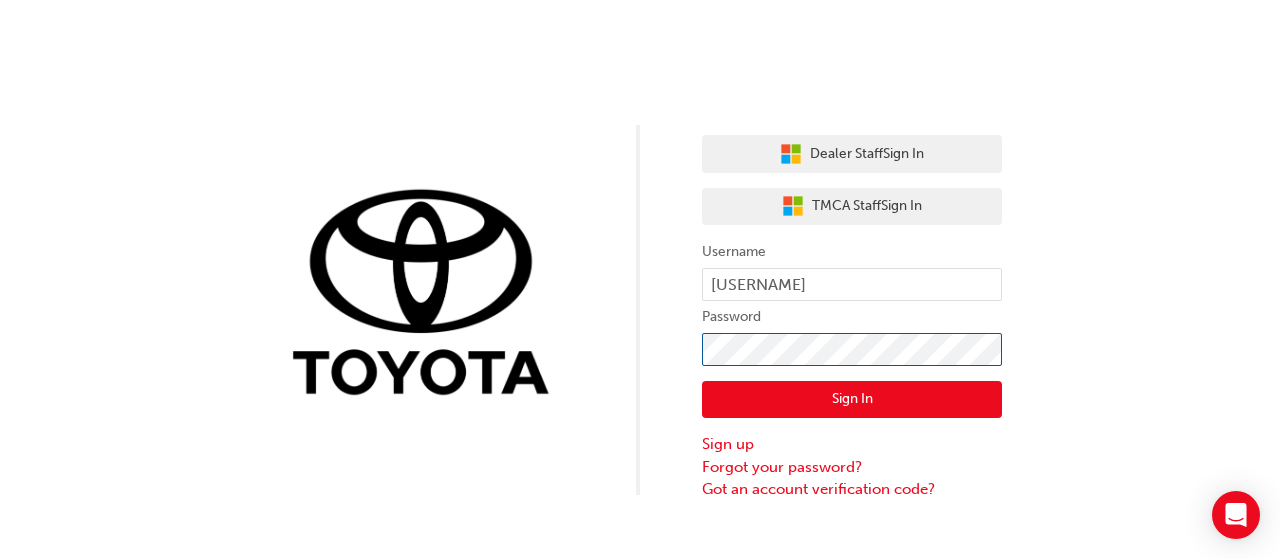click on "Sign In" at bounding box center [852, 400] 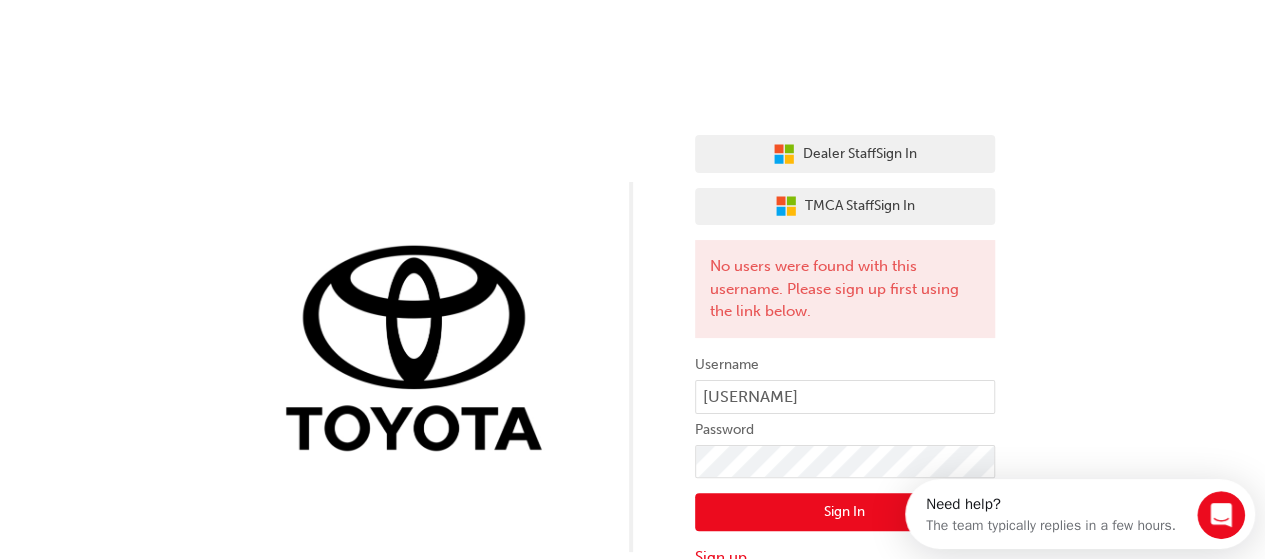 scroll, scrollTop: 0, scrollLeft: 0, axis: both 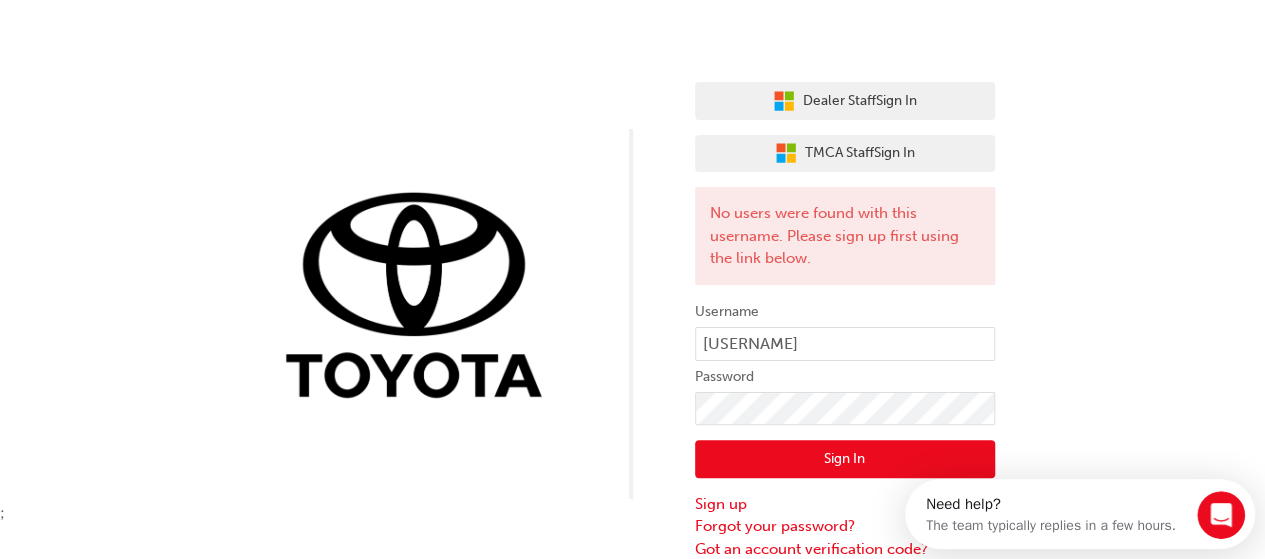click on "Dealer Staff  Sign In TMCA Staff  Sign In No users were found with this username. Please sign up first using the link below. Username oliver.watson Password Sign In Sign up Forgot your password? Got an account verification code?" at bounding box center [632, 253] 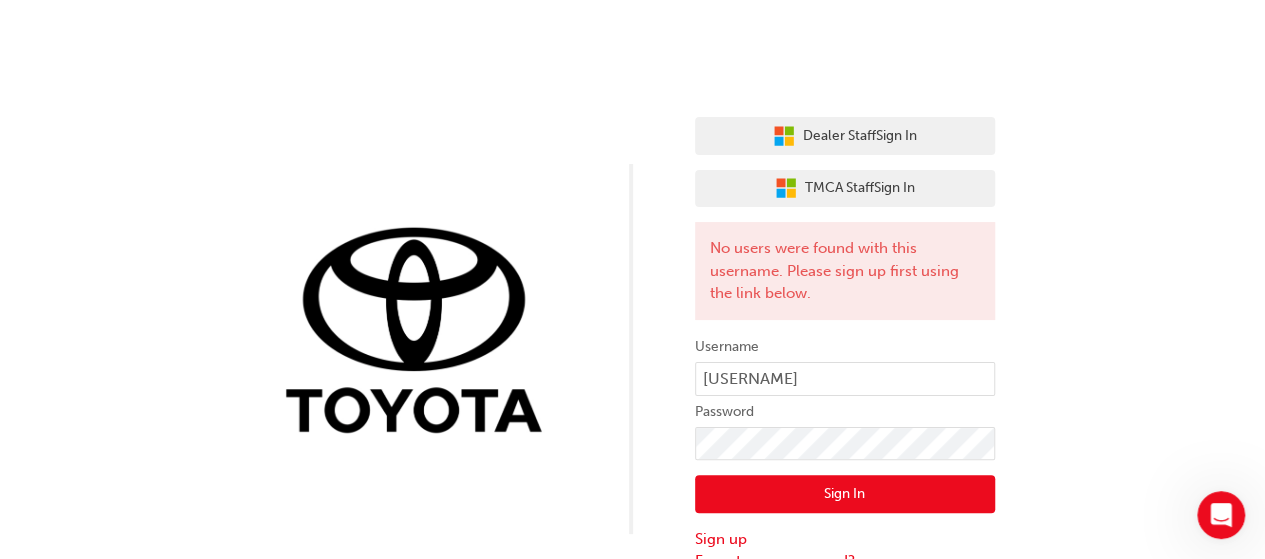 scroll, scrollTop: 0, scrollLeft: 0, axis: both 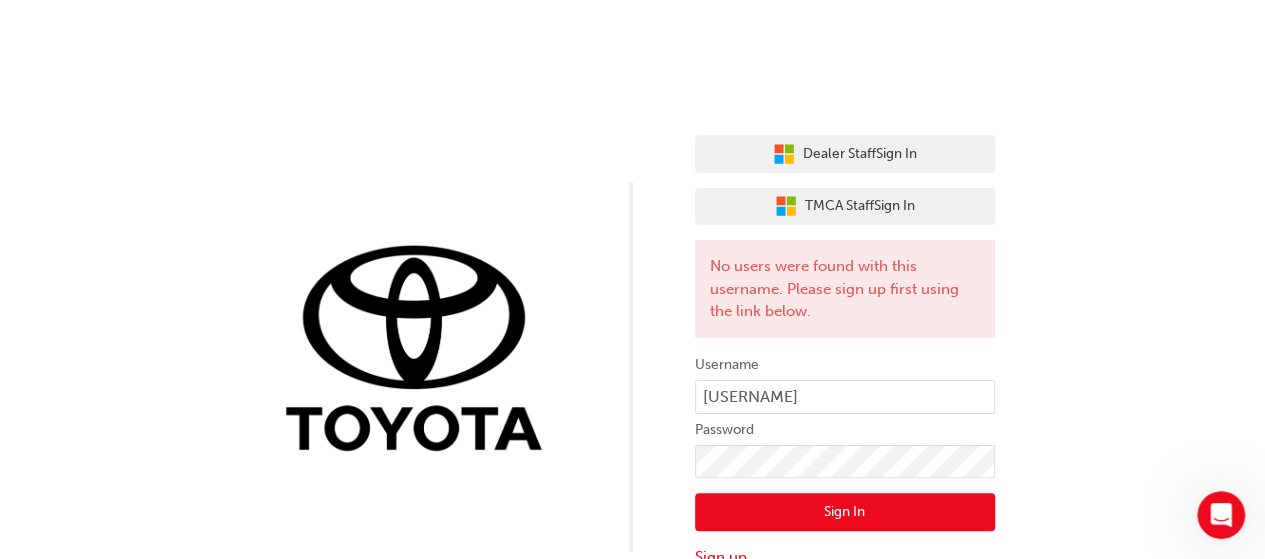 click on "Dealer Staff  Sign In TMCA Staff  Sign In No users were found with this username. Please sign up first using the link below. Username oliver.watson Password Sign In Sign up Forgot your password? Got an account verification code?" at bounding box center [845, 366] 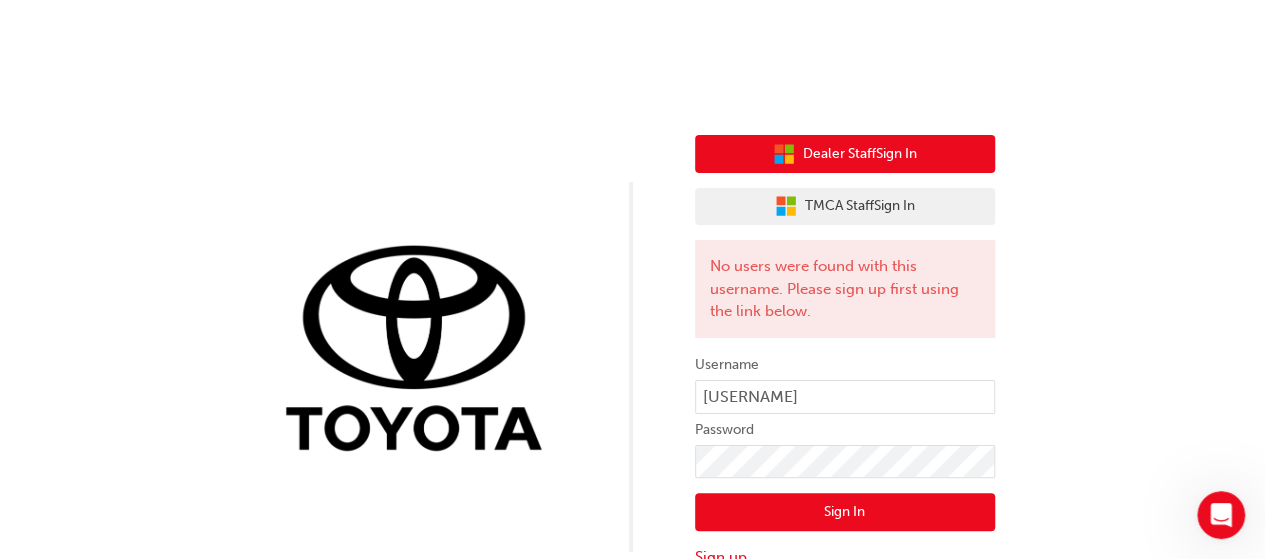 click on "Dealer Staff  Sign In" at bounding box center (845, 154) 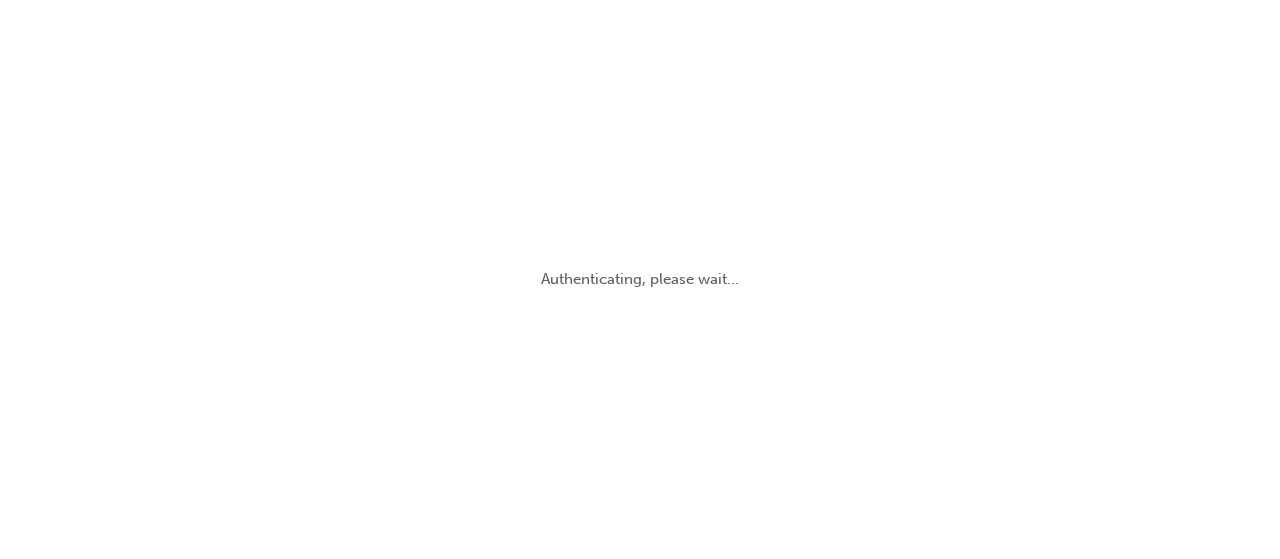 scroll, scrollTop: 0, scrollLeft: 0, axis: both 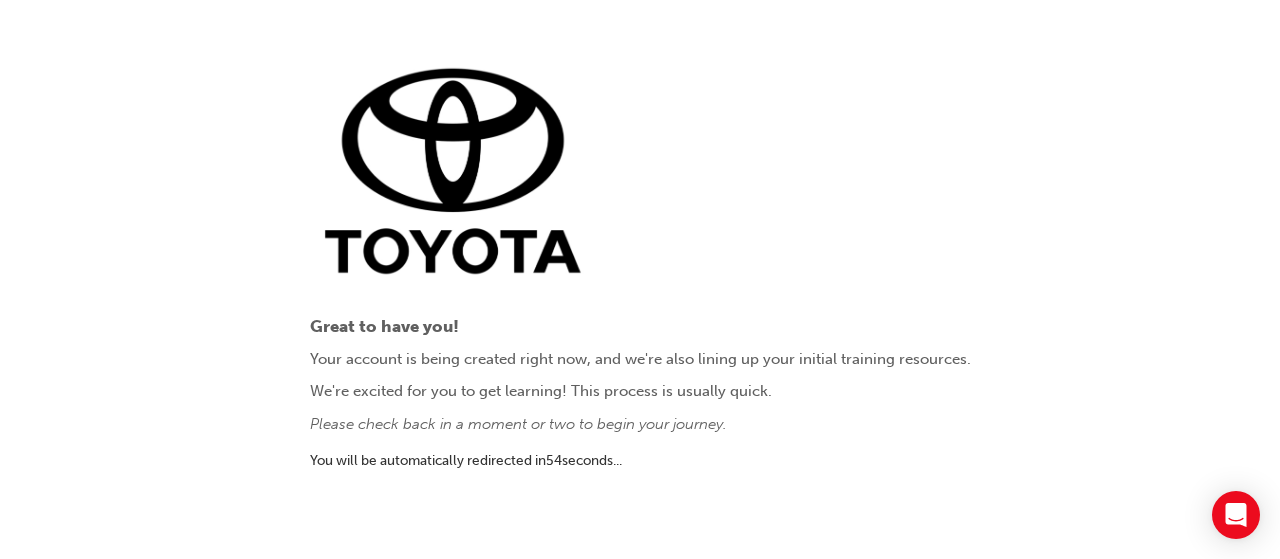 click on "Please check back in a moment or two to begin your journey." at bounding box center (640, 424) 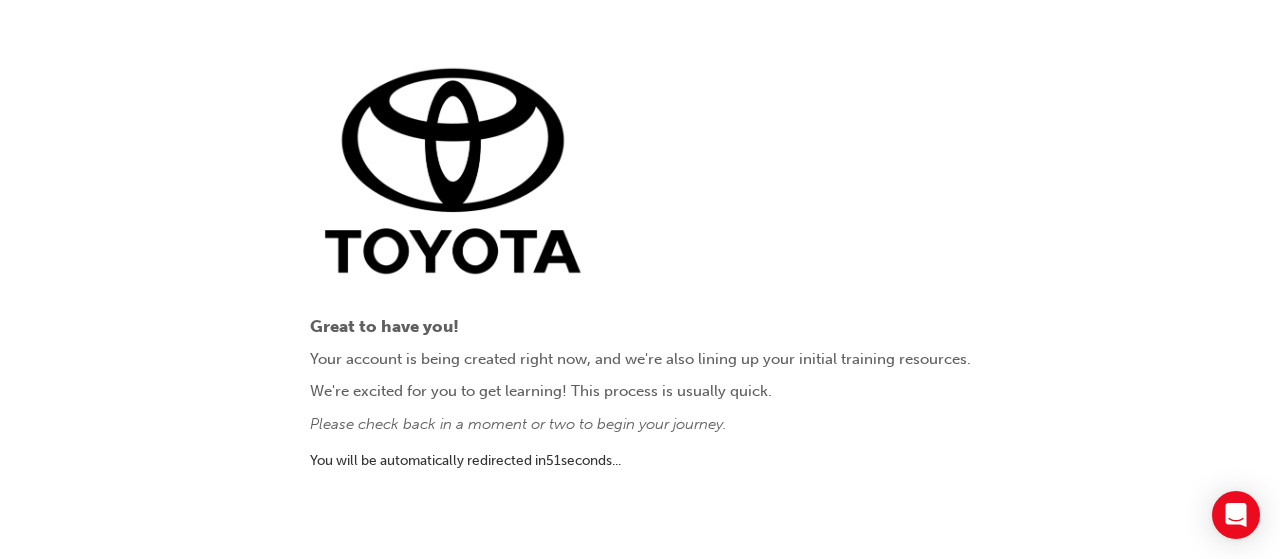 drag, startPoint x: 722, startPoint y: 477, endPoint x: 796, endPoint y: 444, distance: 81.02469 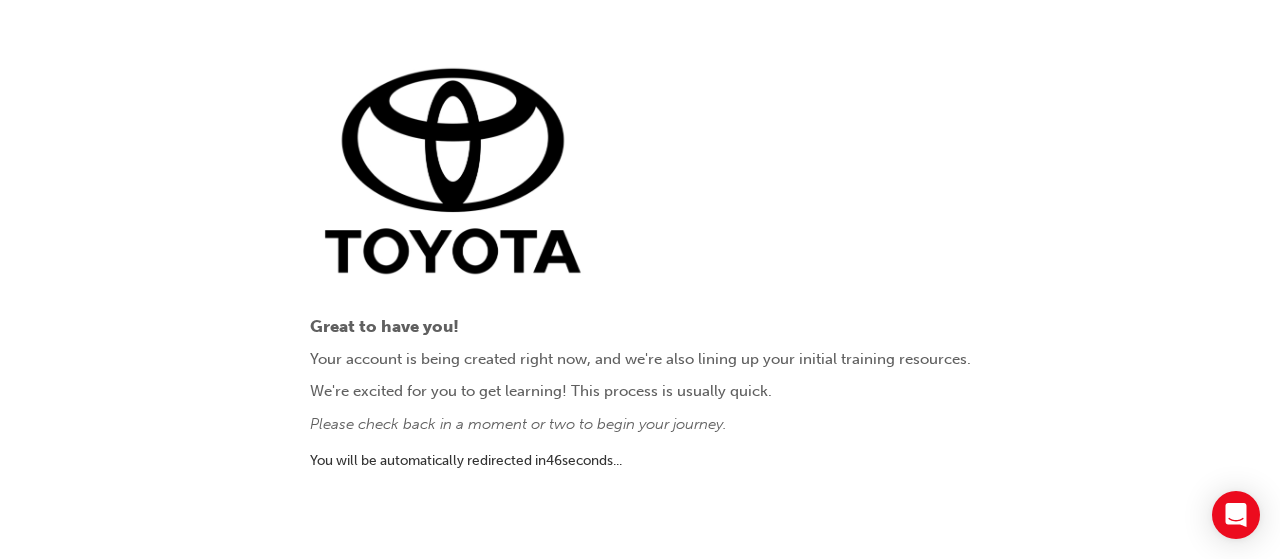 click on "Great to have you! Your account is being created right now, and we're also lining up your initial training resources. We're excited for you to get learning! This process is usually quick. Please check back in a moment or two to begin your journey. You will be automatically redirected in  46  second s ..." at bounding box center [640, 279] 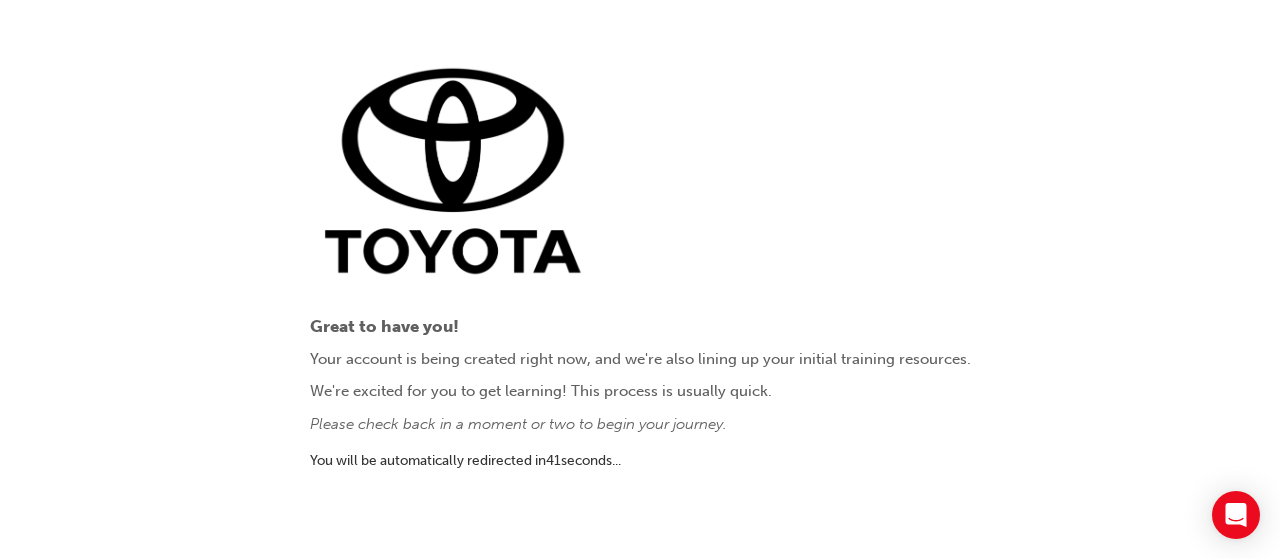click on "We're excited for you to get learning! This process is usually quick." at bounding box center (640, 391) 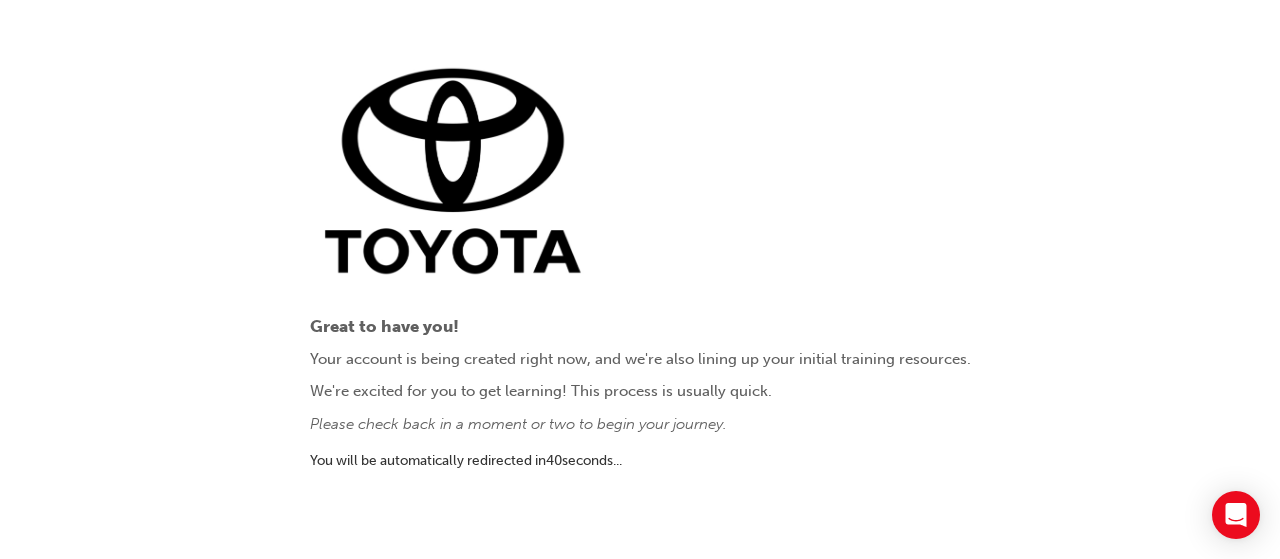 click on "Please check back in a moment or two to begin your journey." at bounding box center [640, 424] 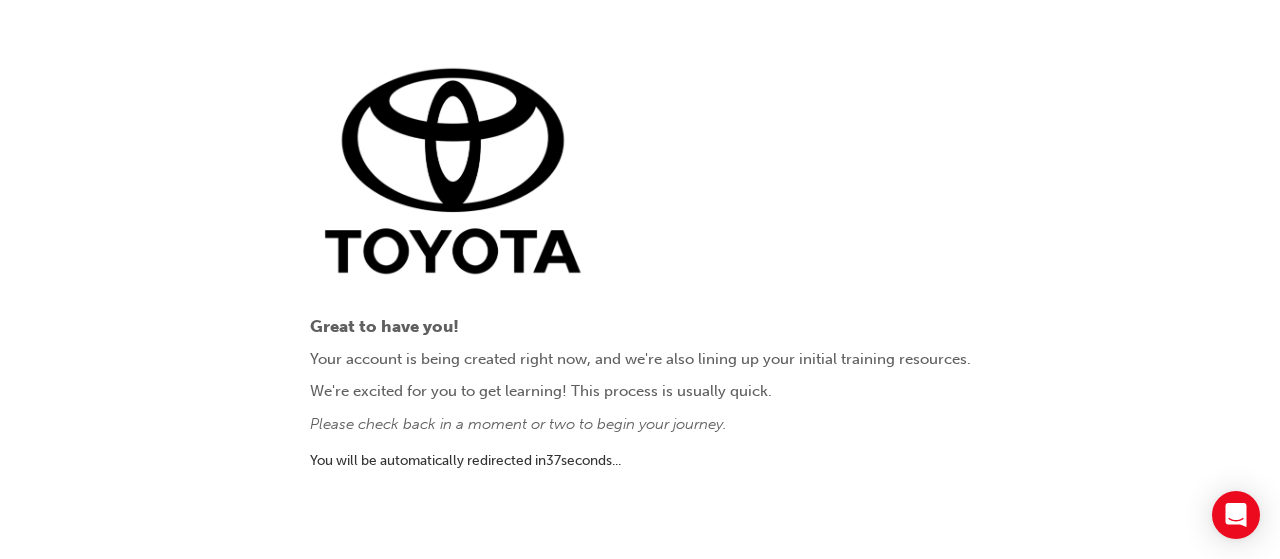 click on "Great to have you! Your account is being created right now, and we're also lining up your initial training resources. We're excited for you to get learning! This process is usually quick. Please check back in a moment or two to begin your journey. You will be automatically redirected in  37  second s ..." at bounding box center (640, 279) 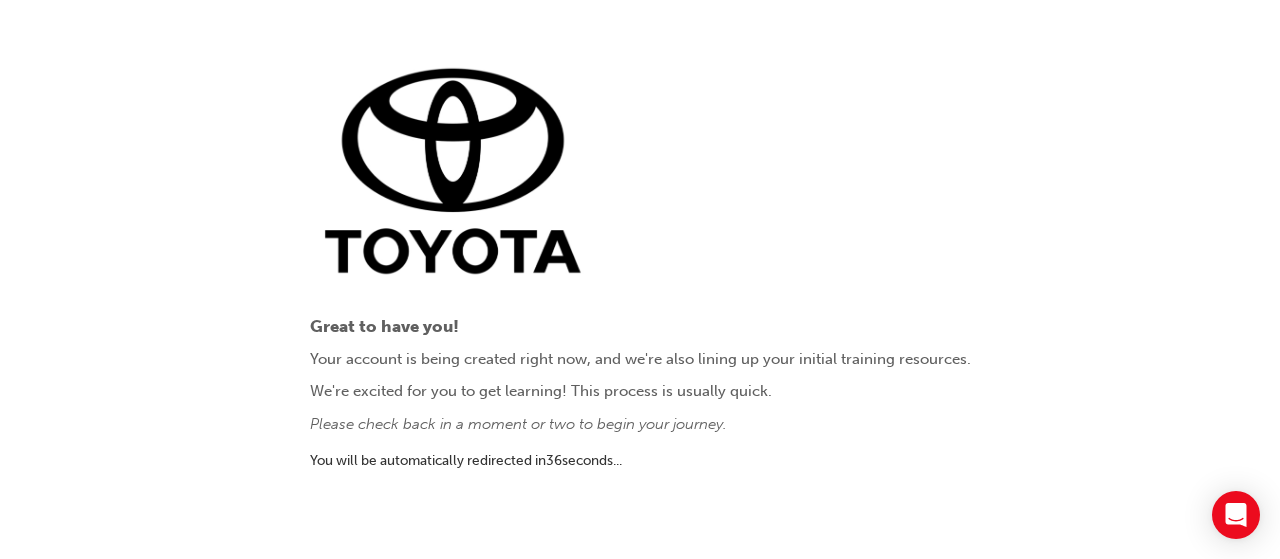 click on "Great to have you!" at bounding box center (640, 326) 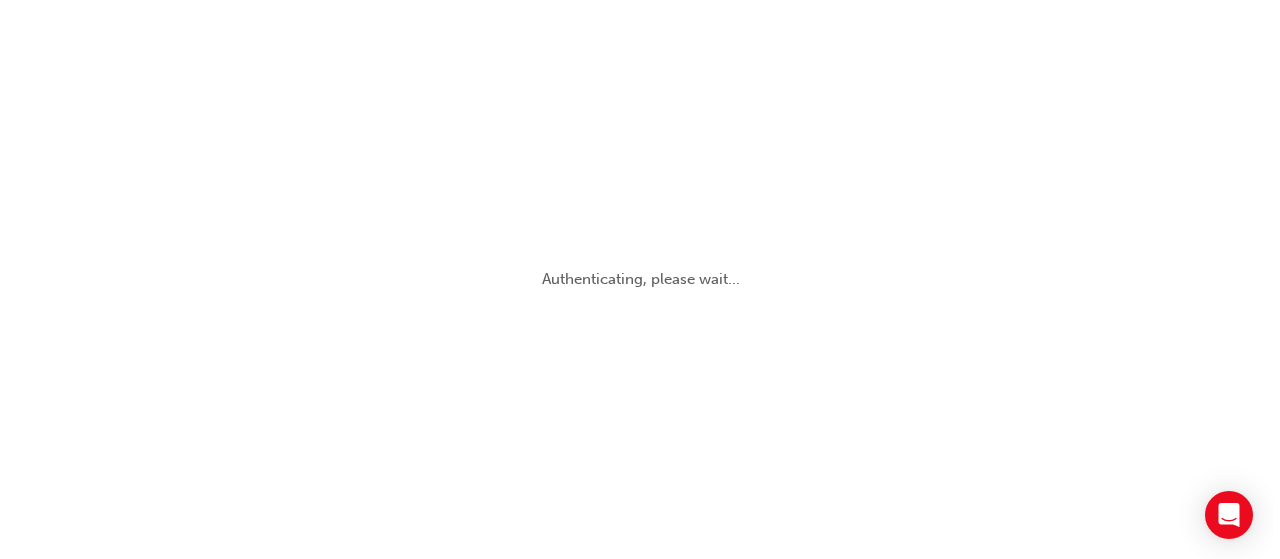 scroll, scrollTop: 0, scrollLeft: 0, axis: both 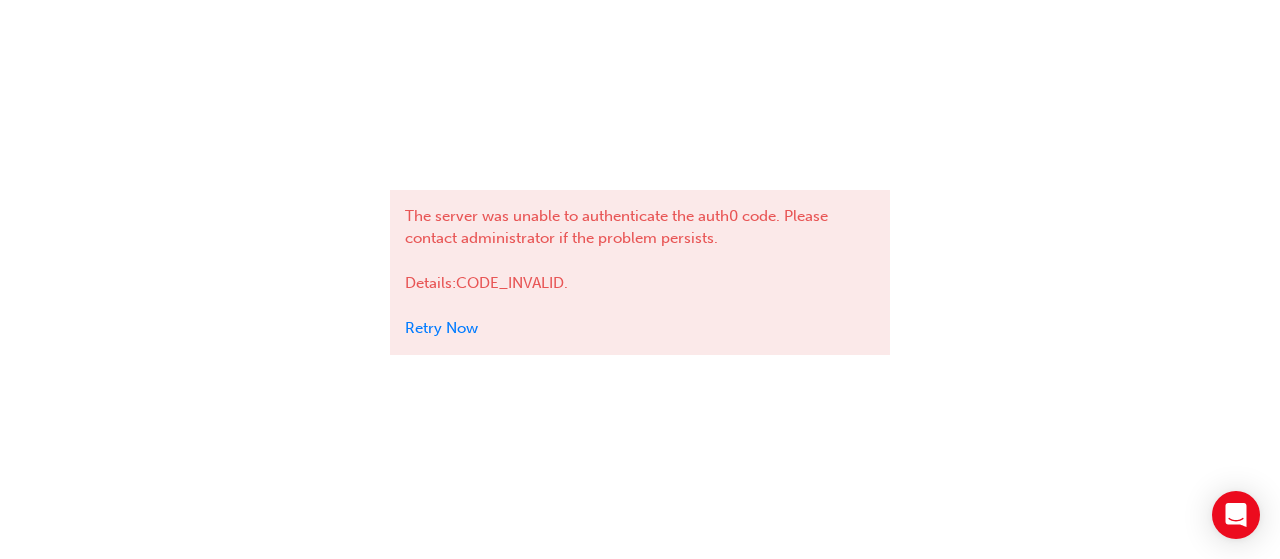click on "The server was unable to authenticate the auth0 code. Please contact administrator if the problem persists. Details:  CODE_INVALID . Retry Now" at bounding box center [640, 272] 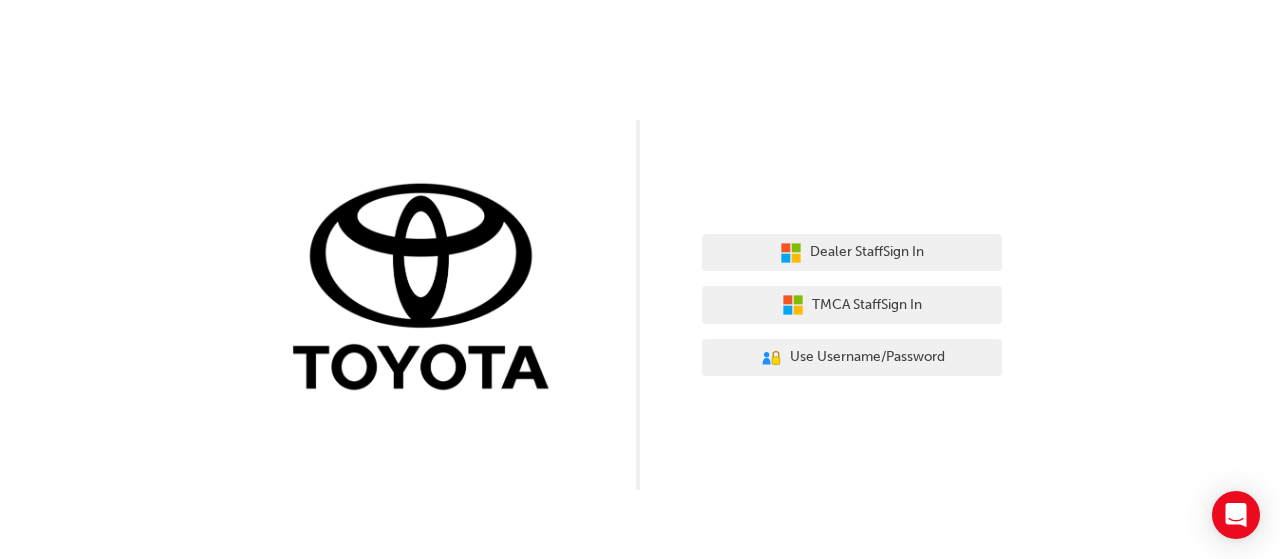 scroll, scrollTop: 0, scrollLeft: 0, axis: both 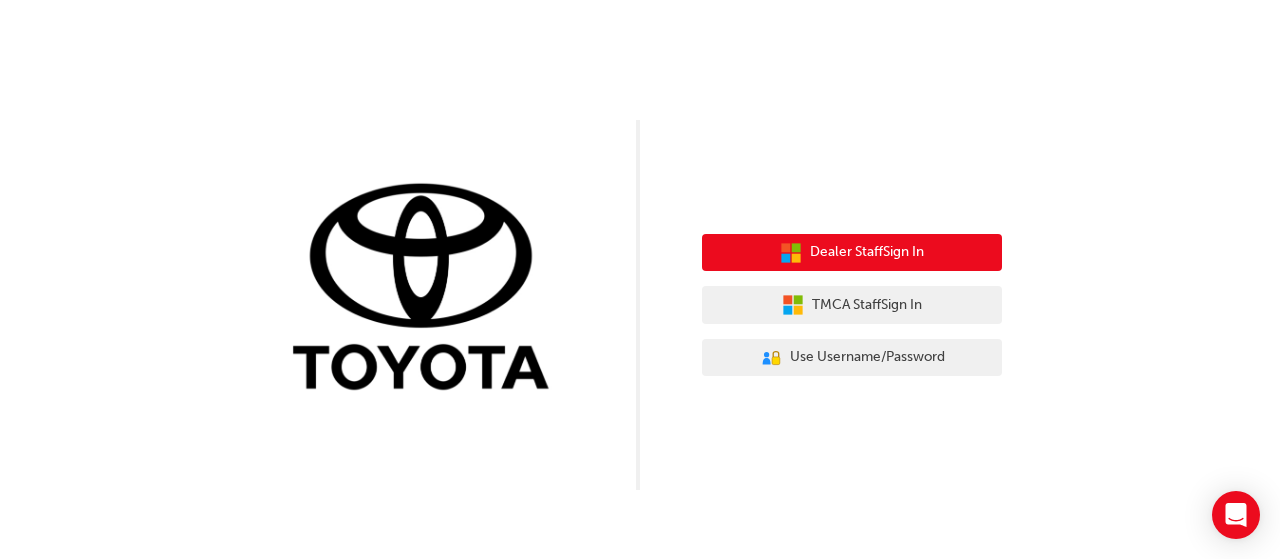 click on "Dealer Staff  Sign In" at bounding box center (867, 252) 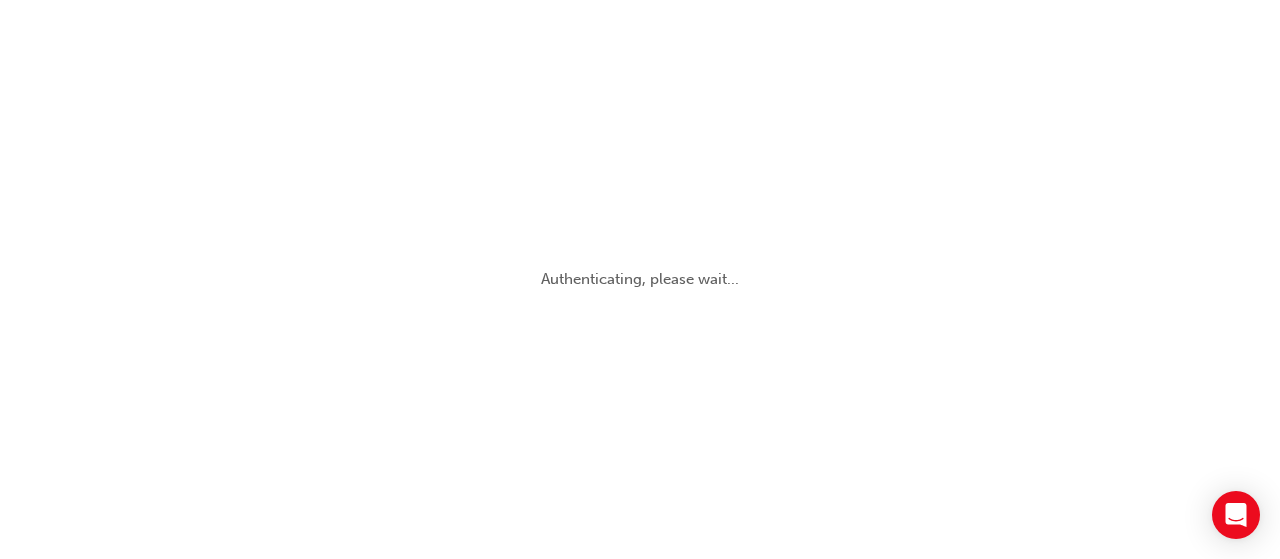 scroll, scrollTop: 0, scrollLeft: 0, axis: both 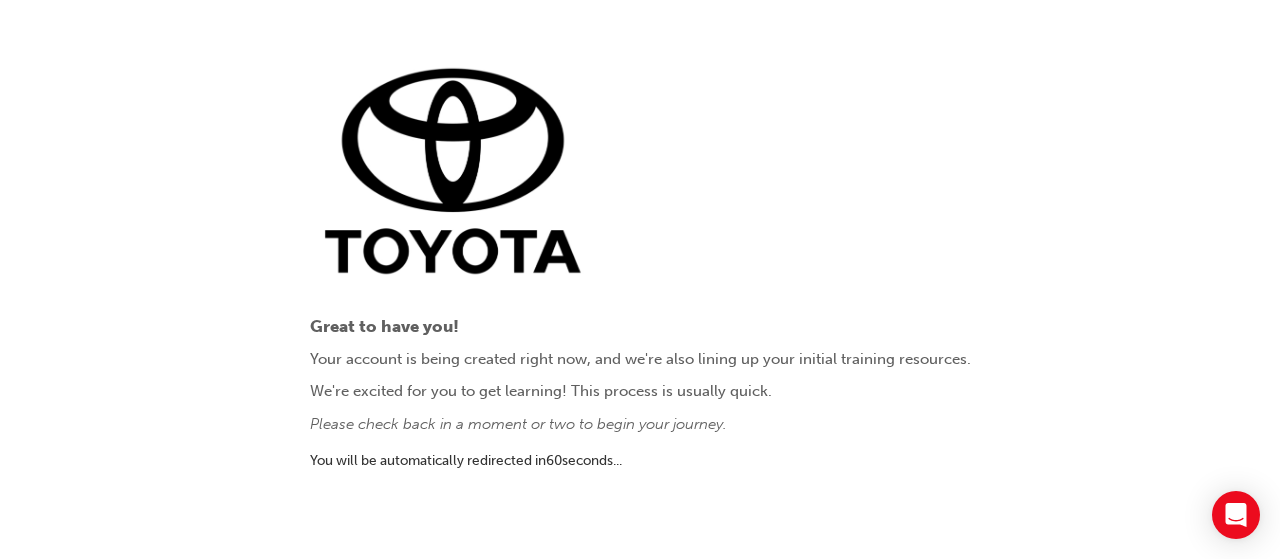click on "Please check back in a moment or two to begin your journey." at bounding box center [640, 424] 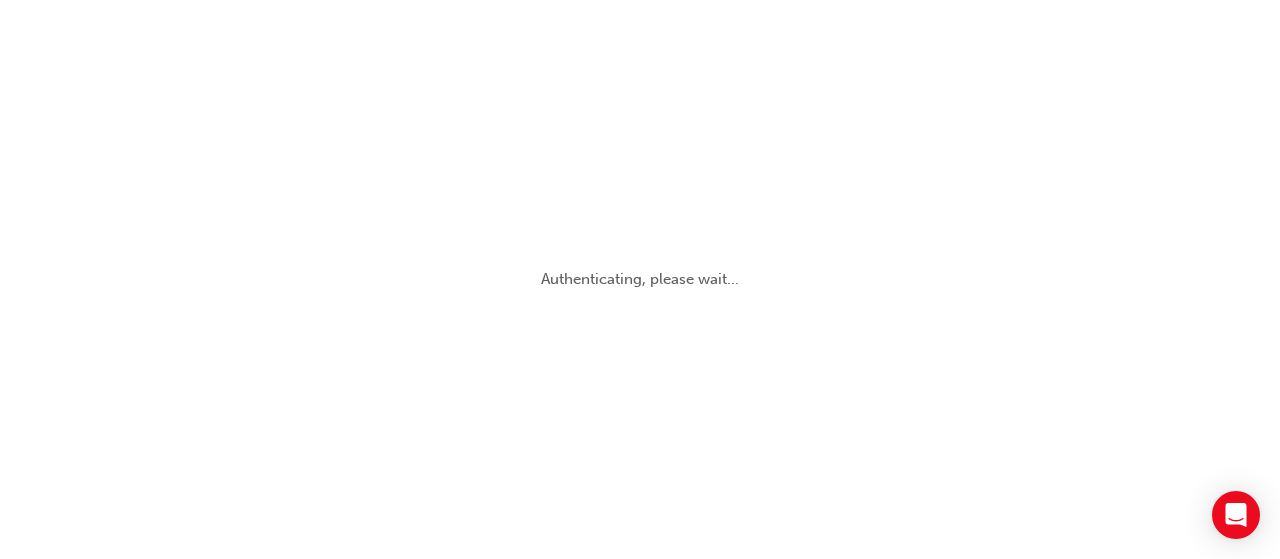 scroll, scrollTop: 0, scrollLeft: 0, axis: both 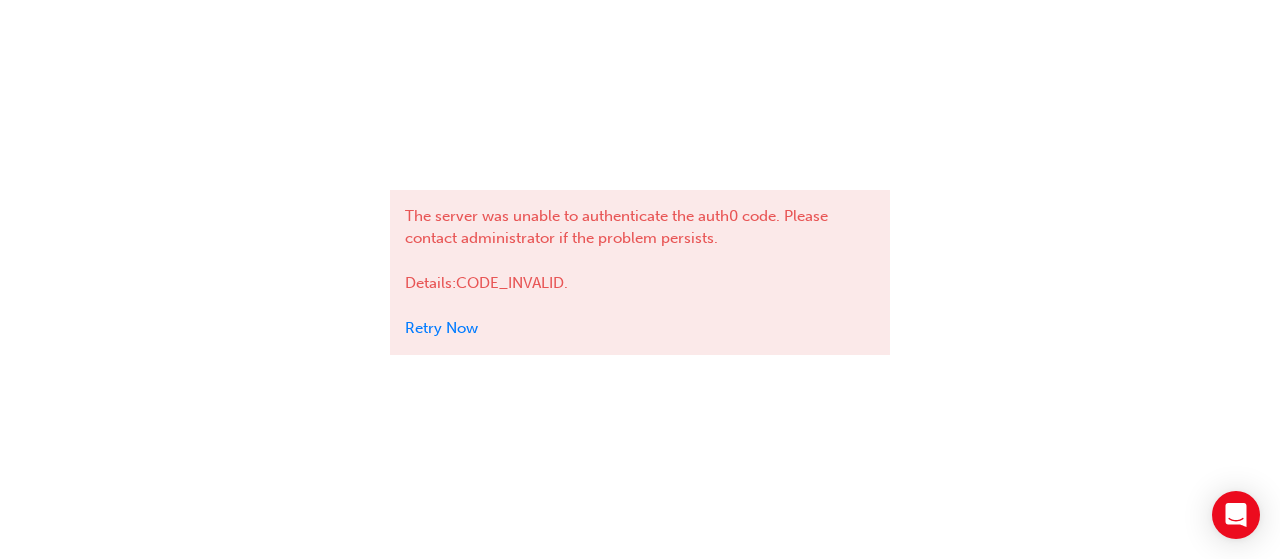 drag, startPoint x: 383, startPoint y: 327, endPoint x: 441, endPoint y: 340, distance: 59.439045 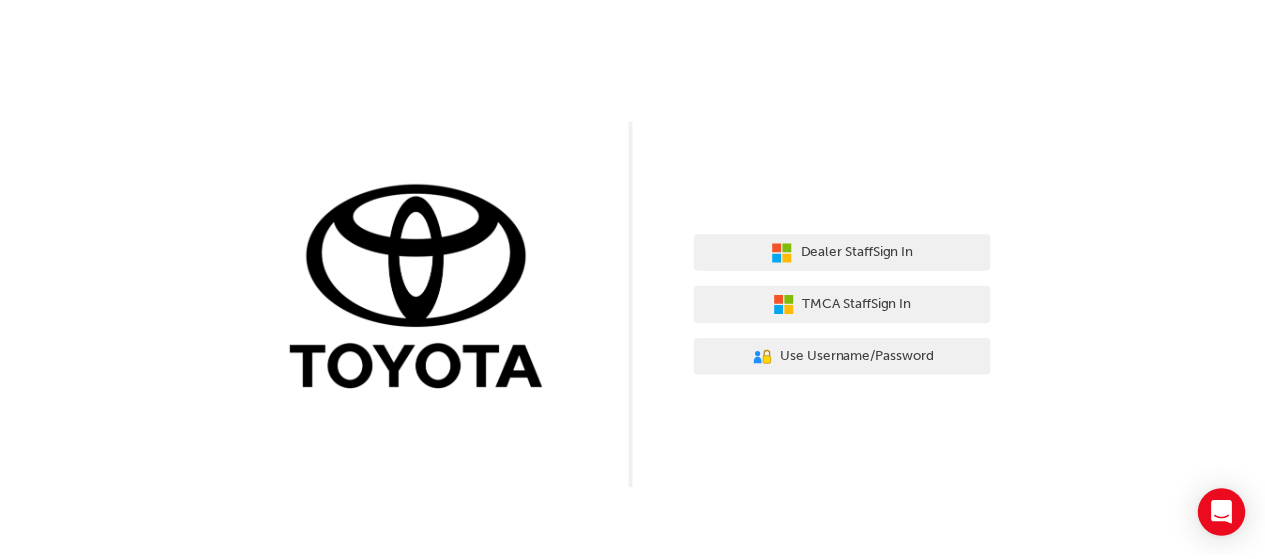 scroll, scrollTop: 0, scrollLeft: 0, axis: both 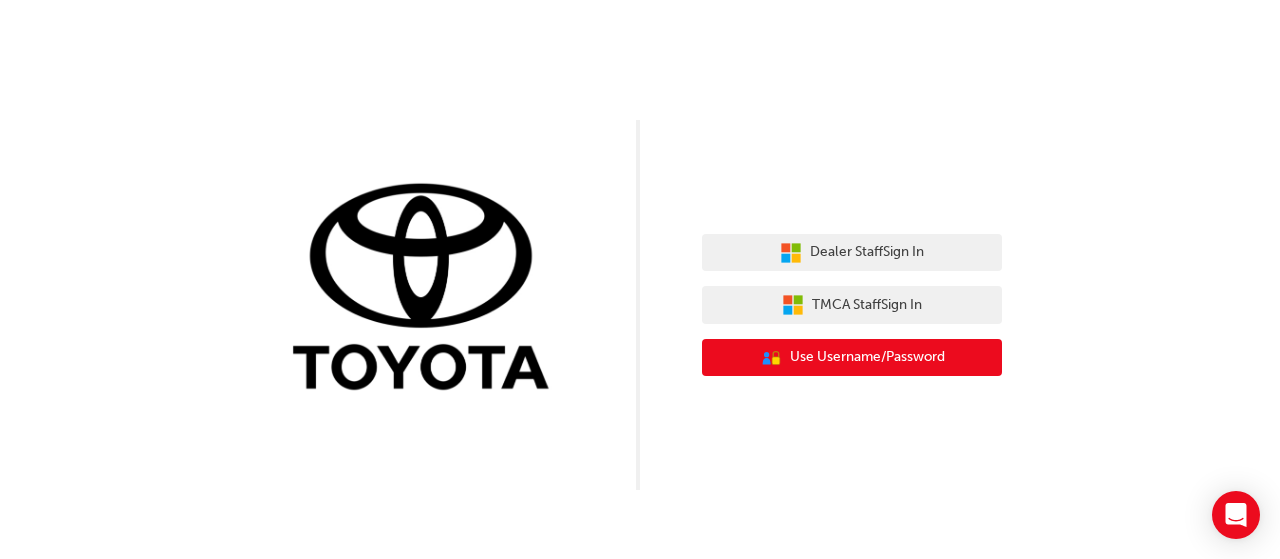 click on "Use Username/Password" at bounding box center [867, 357] 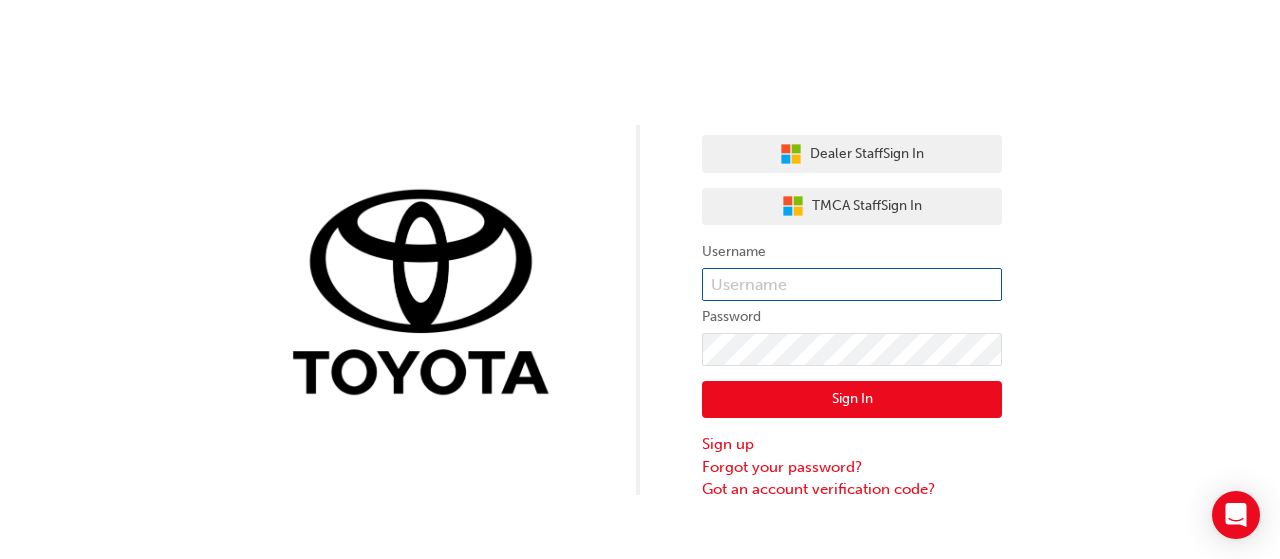 click at bounding box center [852, 285] 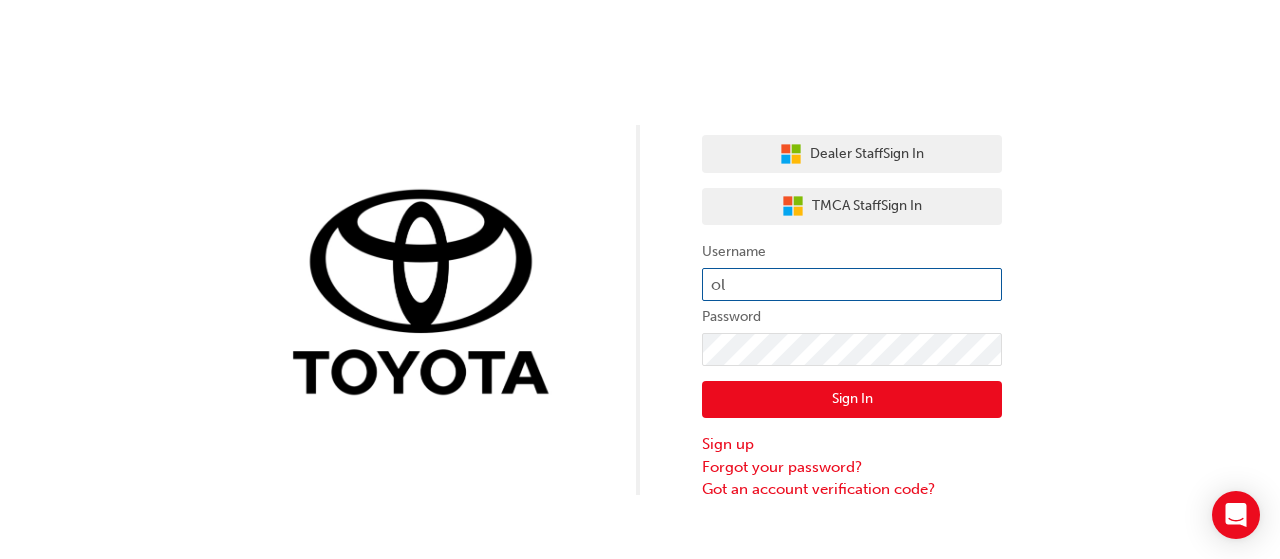 type on "oliver.watson" 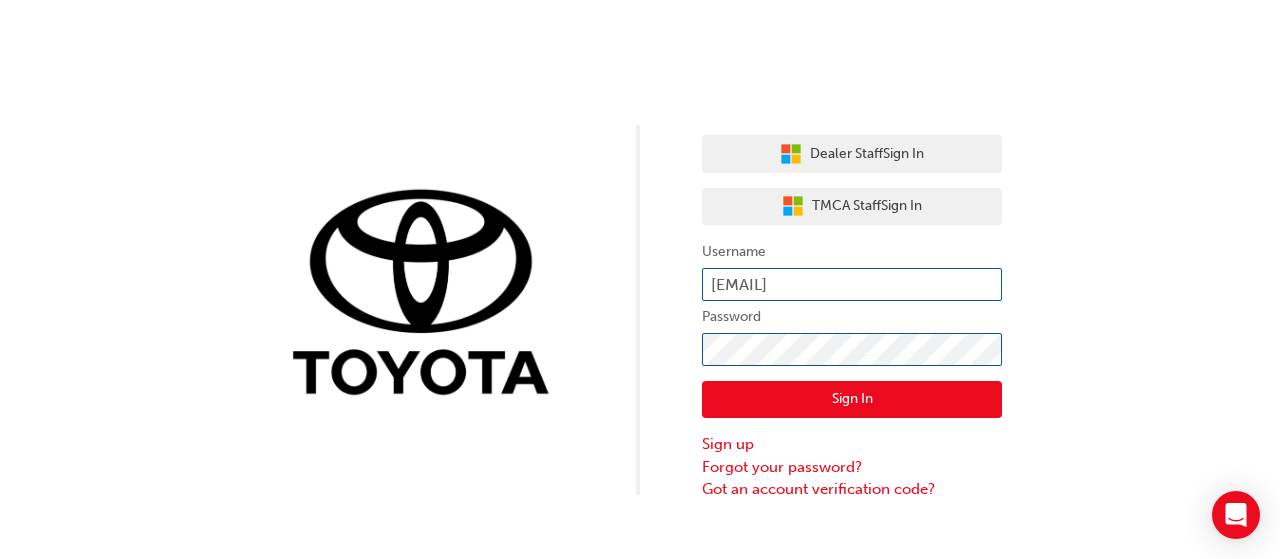 click on "Sign In" at bounding box center [852, 400] 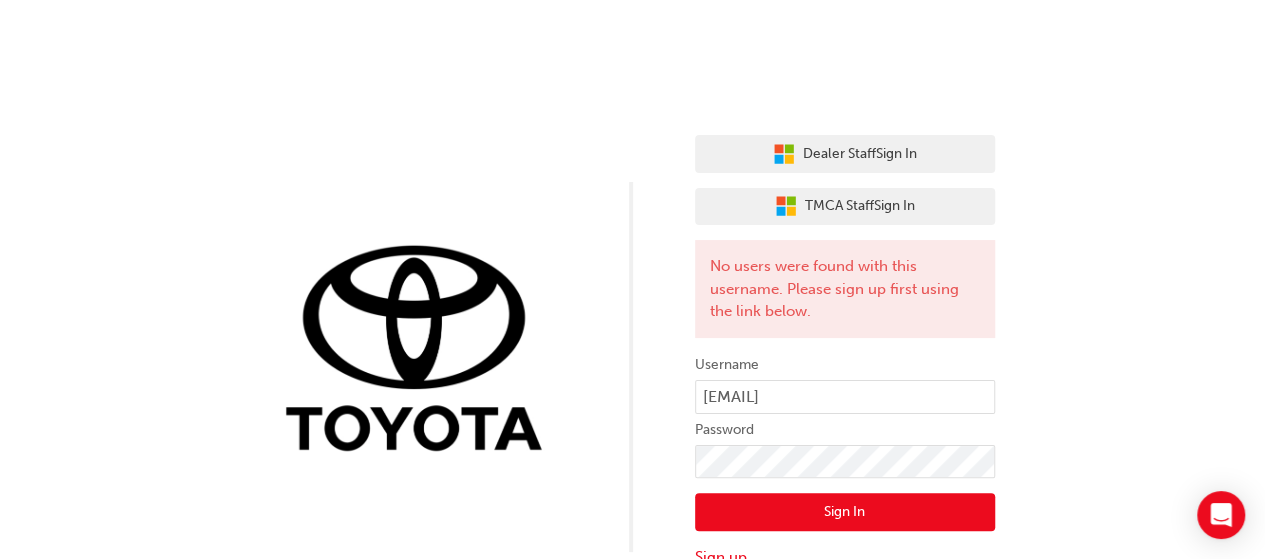 click on "No users were found with this username. Please sign up first using the link below." at bounding box center [845, 289] 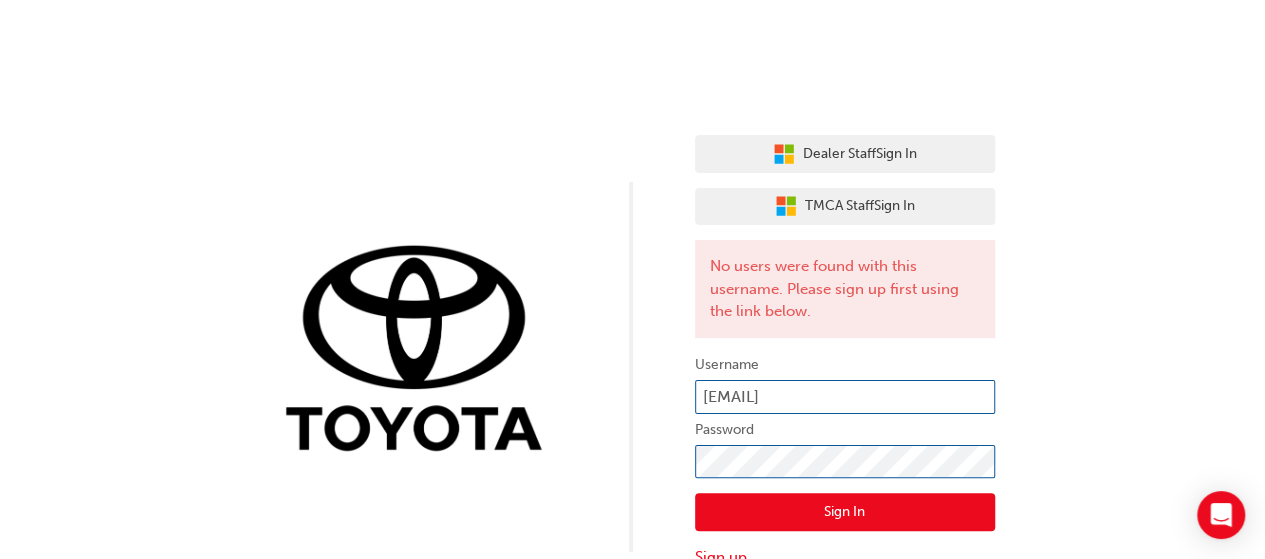scroll, scrollTop: 53, scrollLeft: 0, axis: vertical 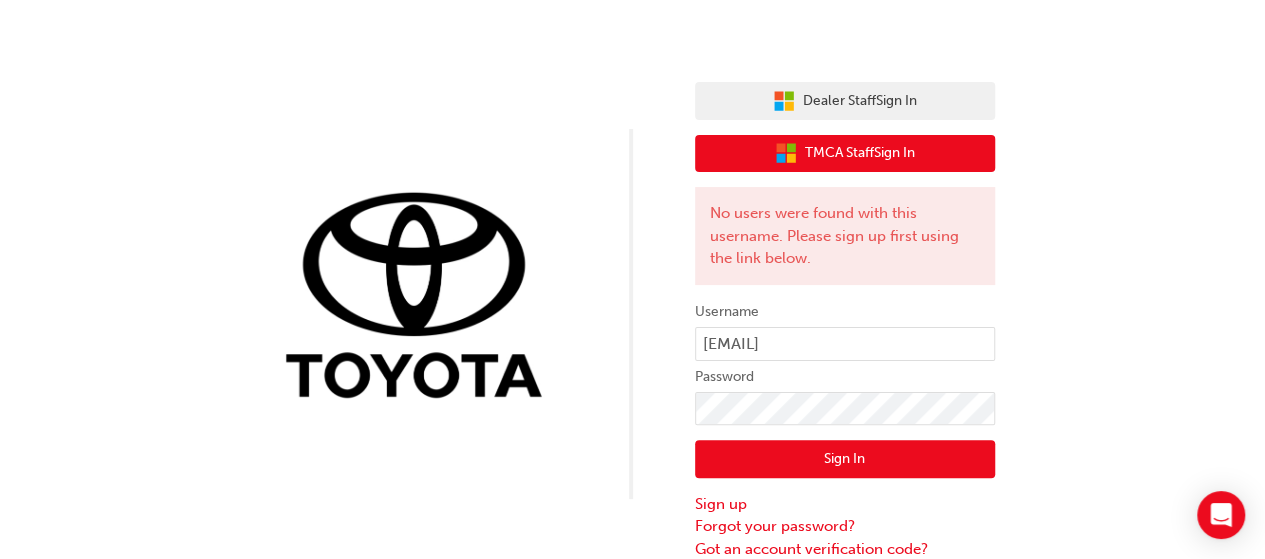 click on "TMCA Staff  Sign In" at bounding box center (860, 153) 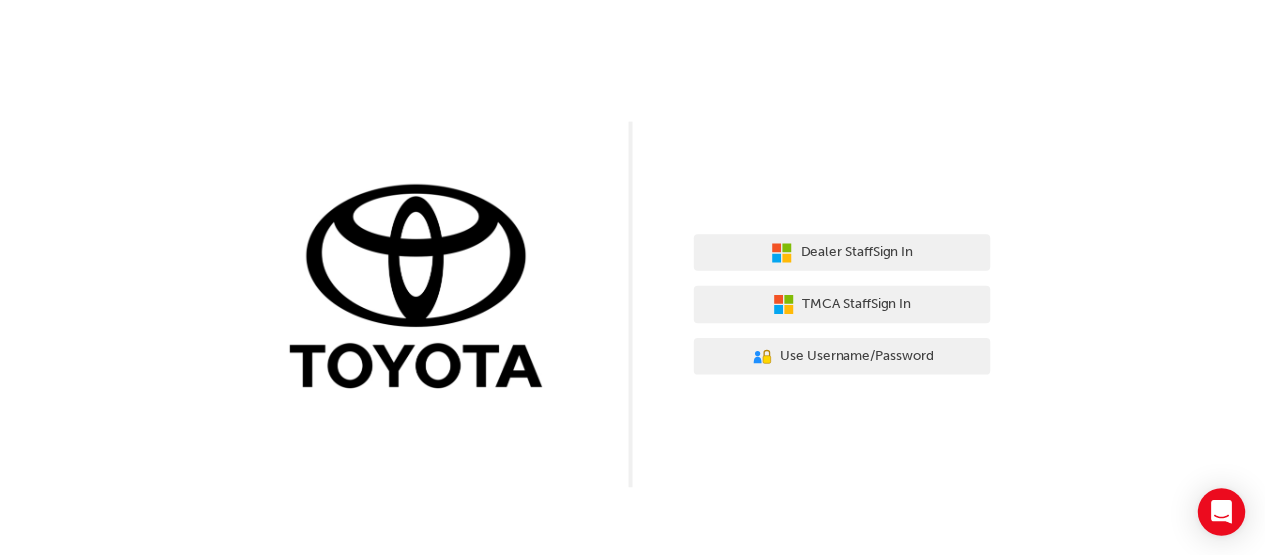scroll, scrollTop: 0, scrollLeft: 0, axis: both 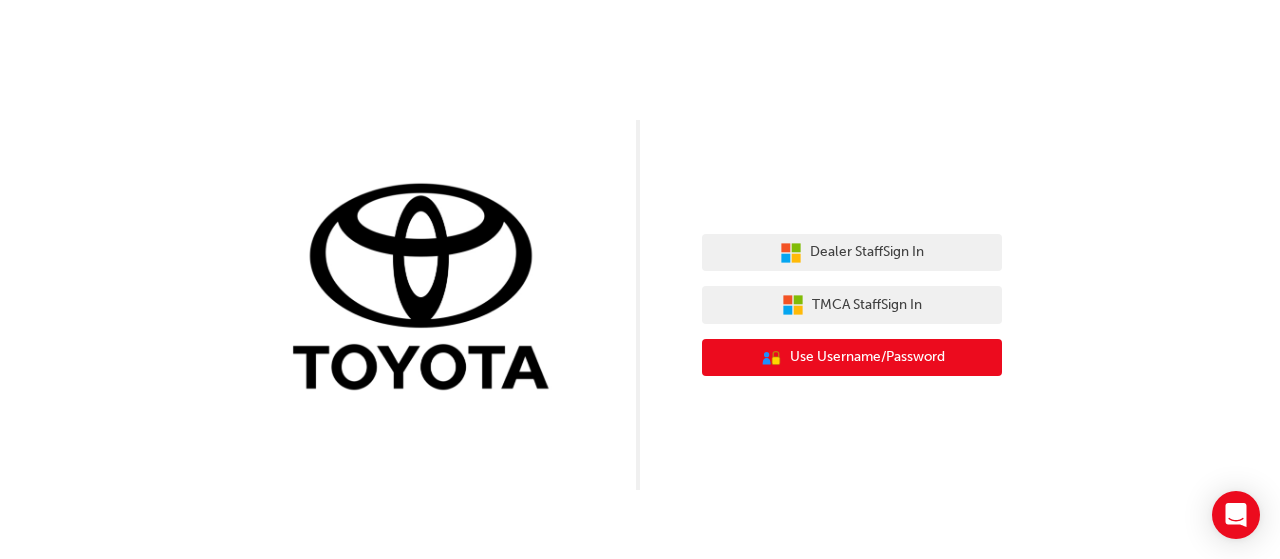 click on "User Authentication Icon - Blue Person, Gold Lock     Use Username/Password" at bounding box center [852, 358] 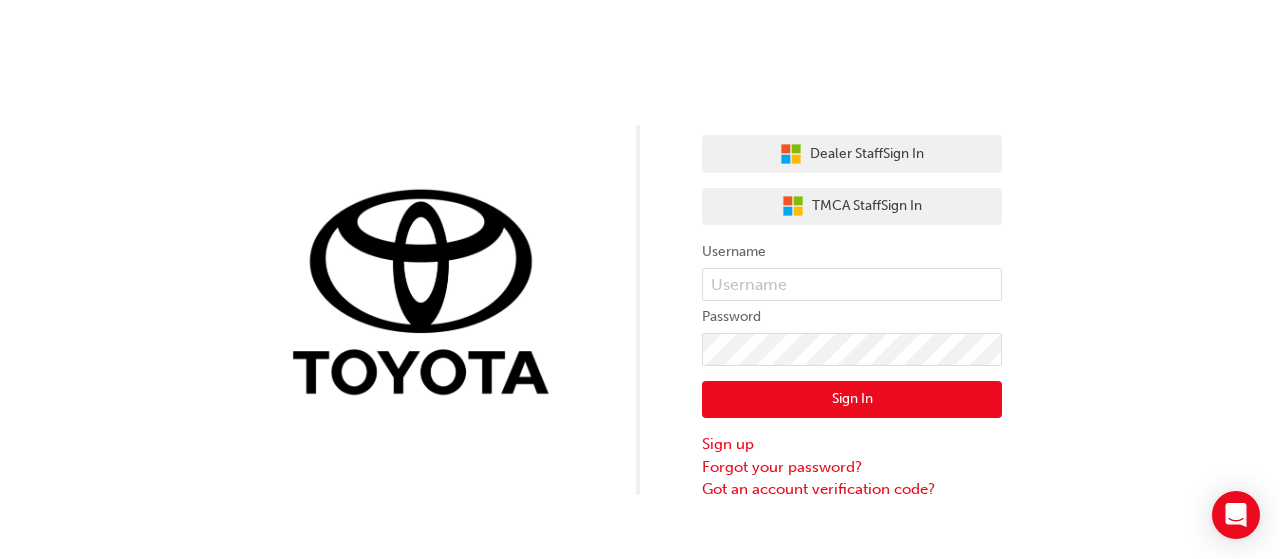 click on "Username" at bounding box center [852, 252] 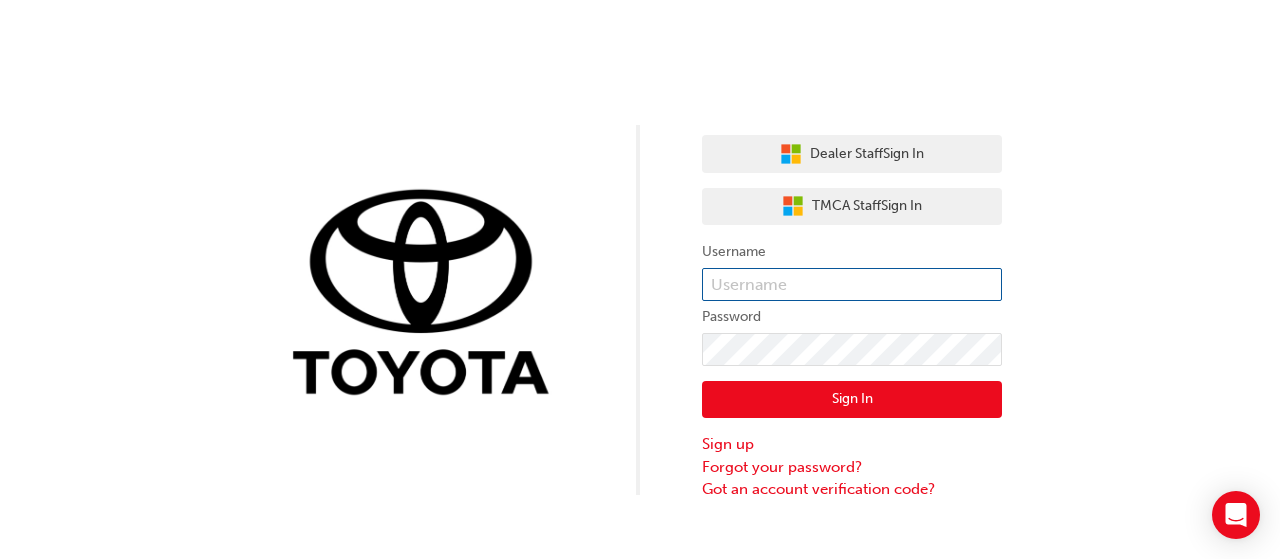 click at bounding box center (852, 285) 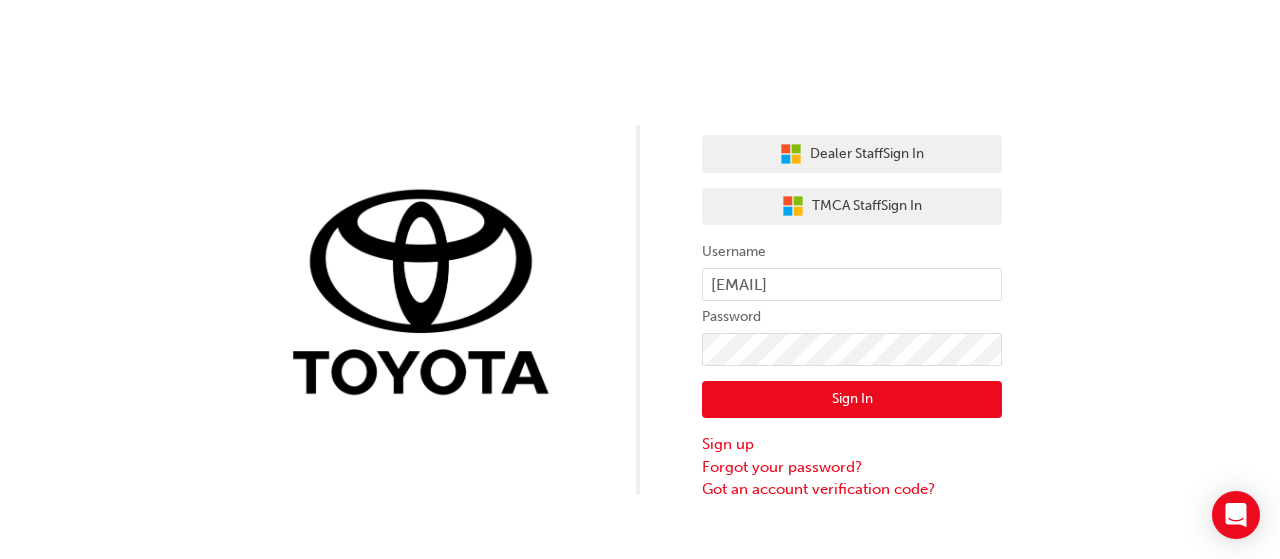 click on "Password" at bounding box center (852, 317) 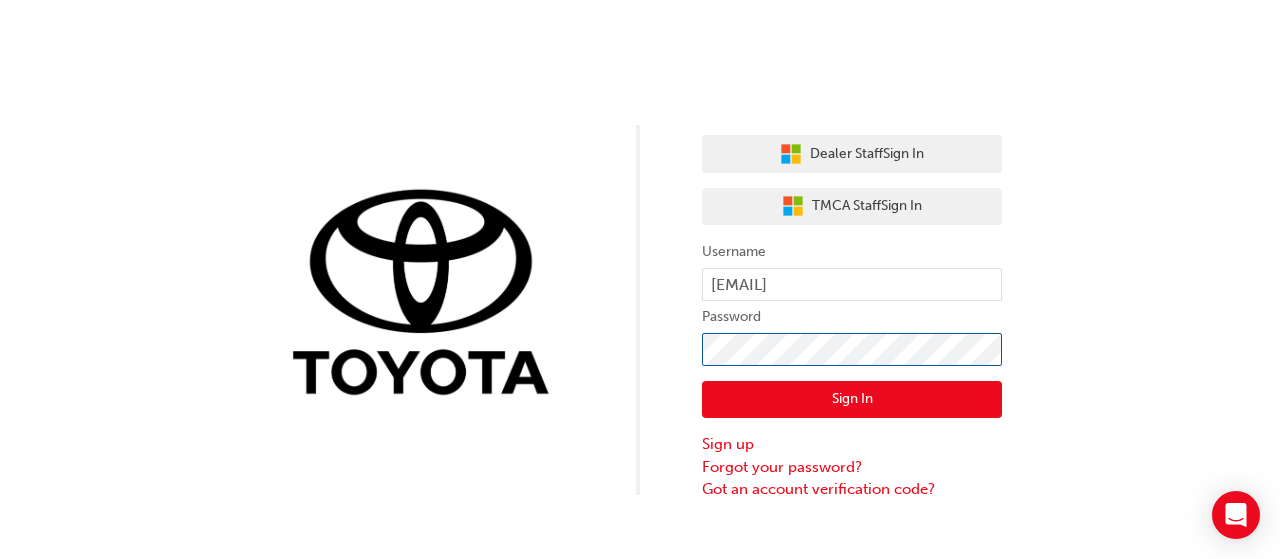 click on "Sign In" at bounding box center (852, 400) 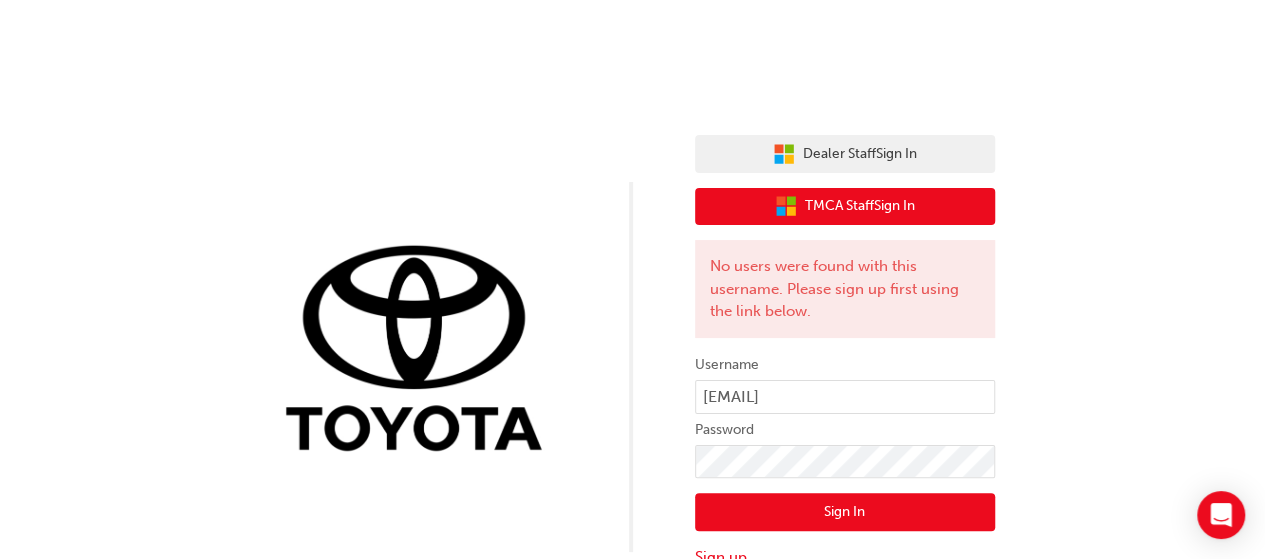 click on "TMCA Staff  Sign In" at bounding box center [860, 206] 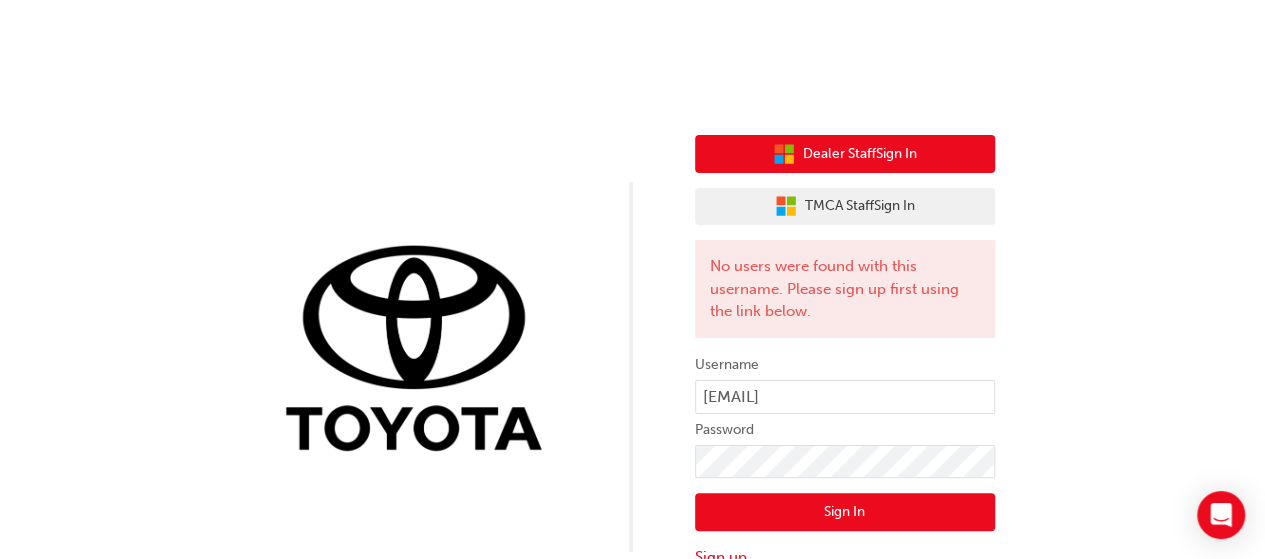 click on "Dealer Staff  Sign In" at bounding box center [860, 154] 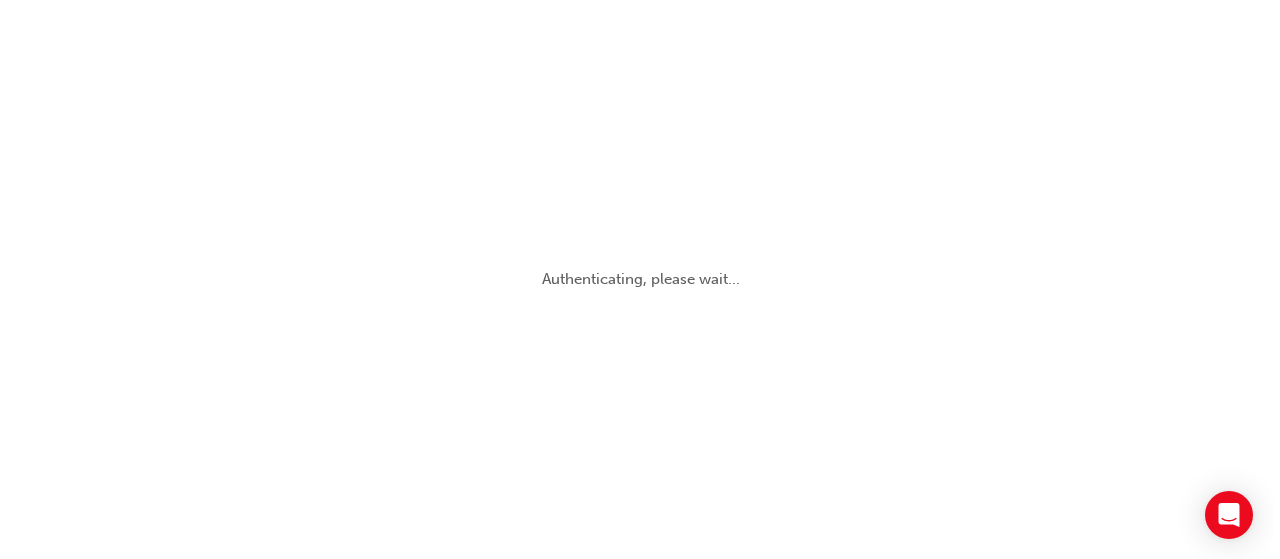 scroll, scrollTop: 0, scrollLeft: 0, axis: both 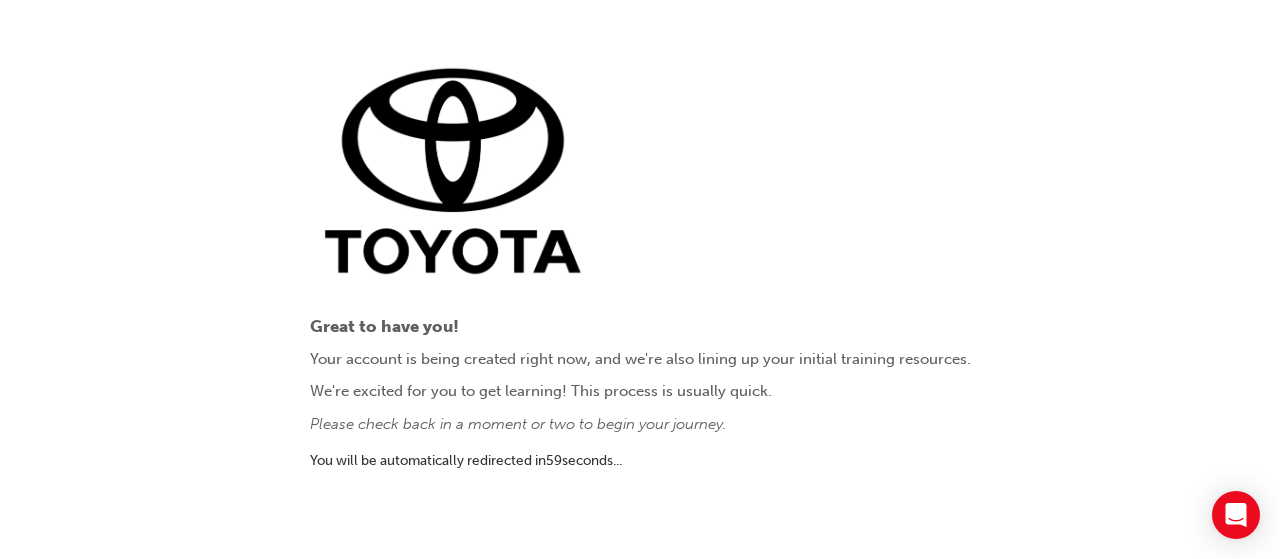click at bounding box center [460, 174] 